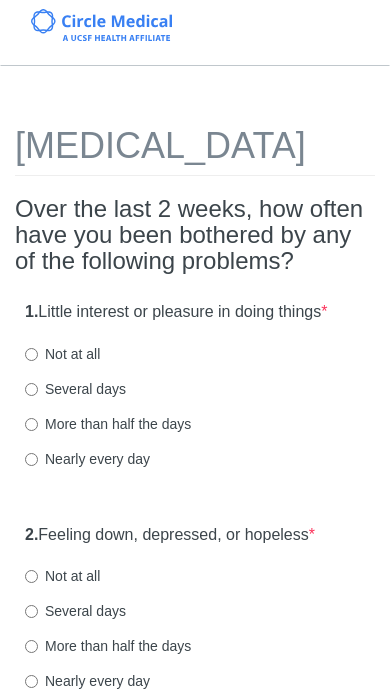 scroll, scrollTop: 0, scrollLeft: 0, axis: both 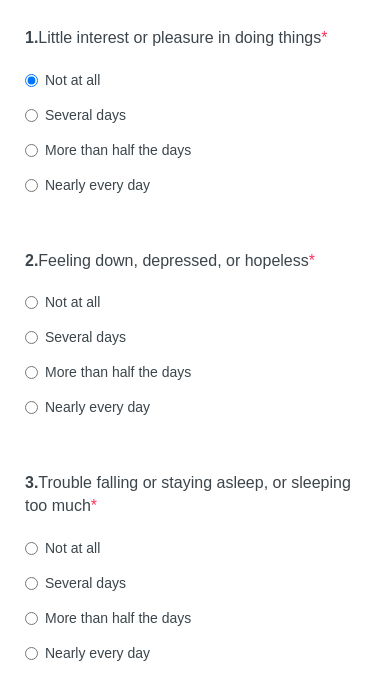 click on "Not at all" at bounding box center [62, 302] 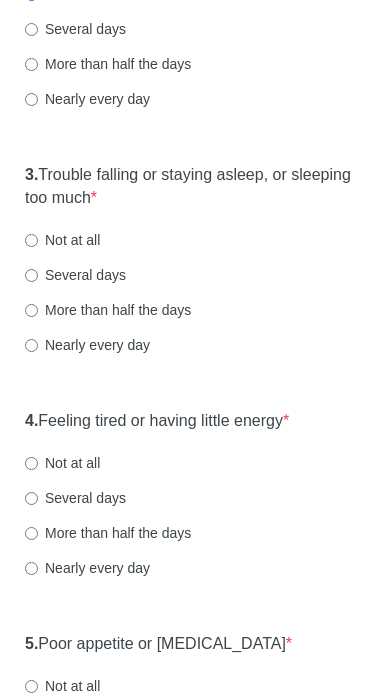 scroll, scrollTop: 584, scrollLeft: 0, axis: vertical 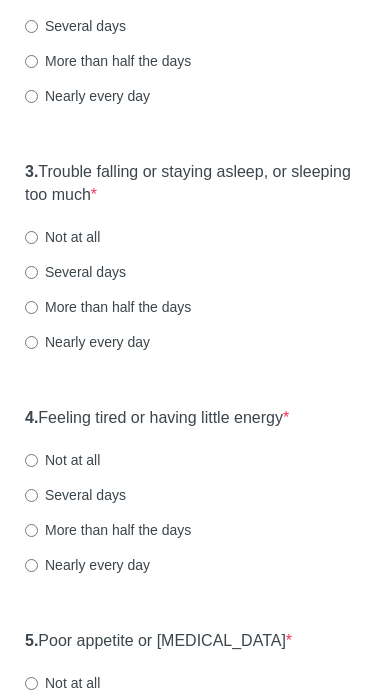 click on "Not at all" at bounding box center [62, 238] 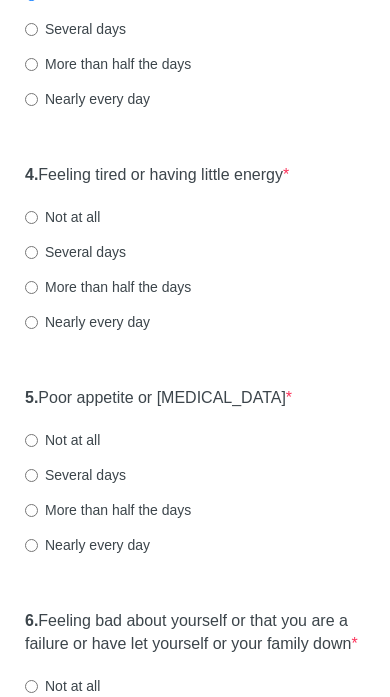 scroll, scrollTop: 828, scrollLeft: 0, axis: vertical 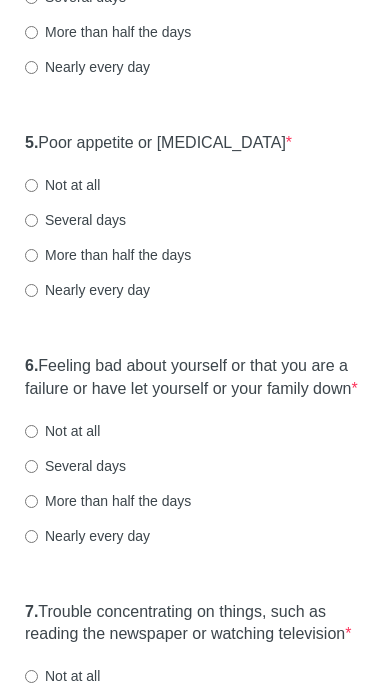click on "Not at all" at bounding box center [62, 186] 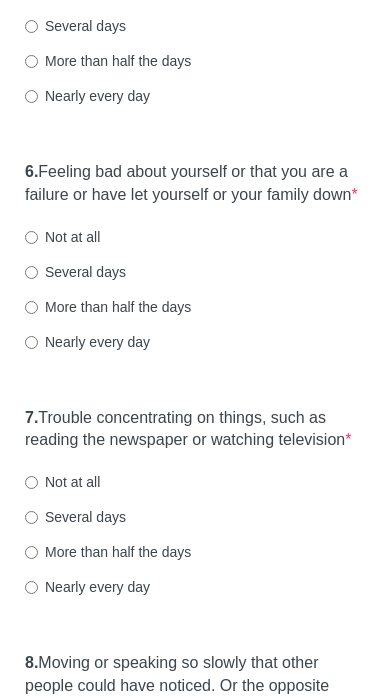scroll, scrollTop: 1277, scrollLeft: 0, axis: vertical 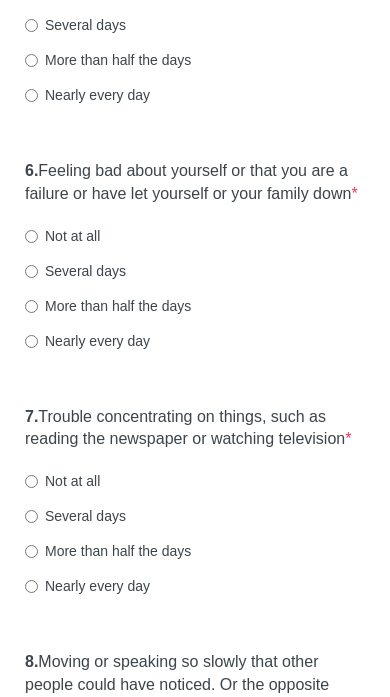 click on "Not at all" at bounding box center (62, 237) 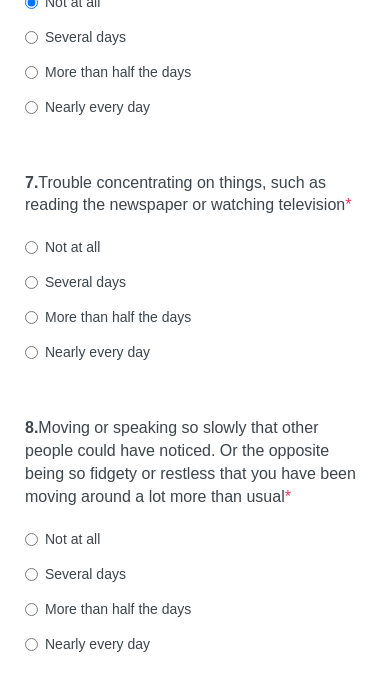 scroll, scrollTop: 1513, scrollLeft: 0, axis: vertical 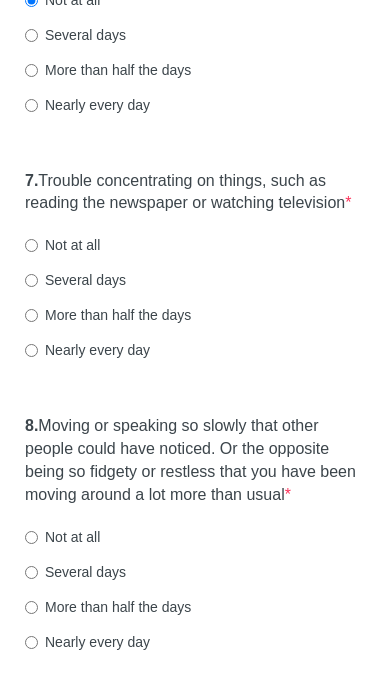 click on "Not at all" at bounding box center [62, 246] 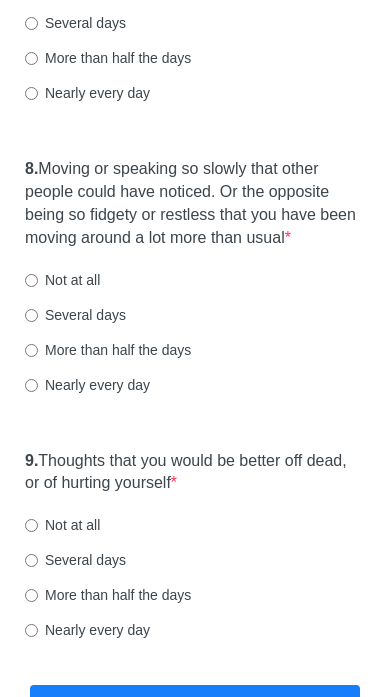 scroll, scrollTop: 1773, scrollLeft: 0, axis: vertical 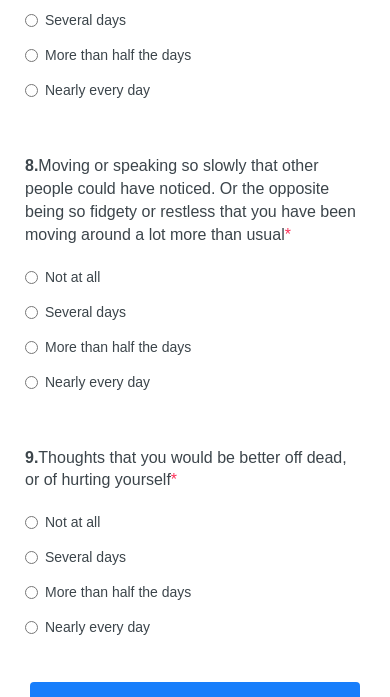 click on "Not at all" at bounding box center (62, 278) 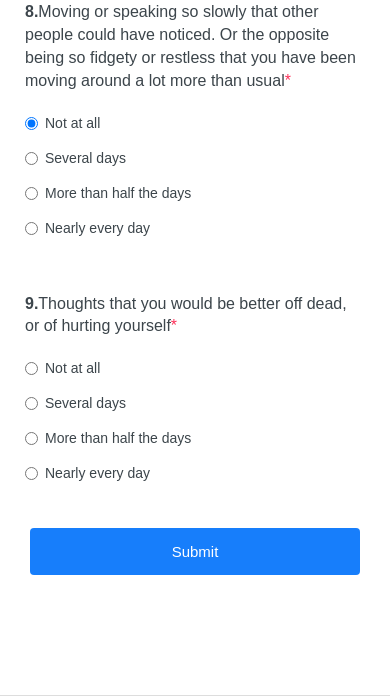 scroll, scrollTop: 1994, scrollLeft: 0, axis: vertical 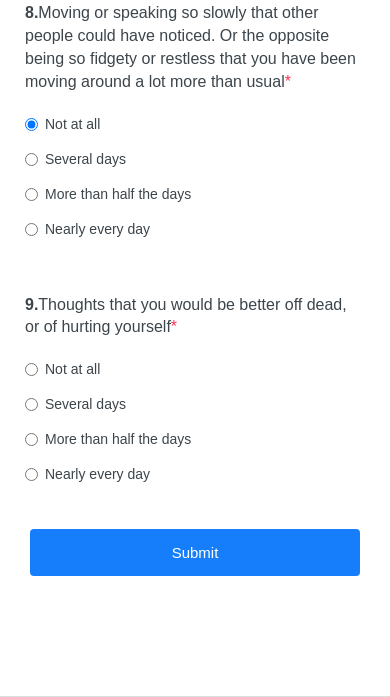 click on "Not at all" at bounding box center [62, 369] 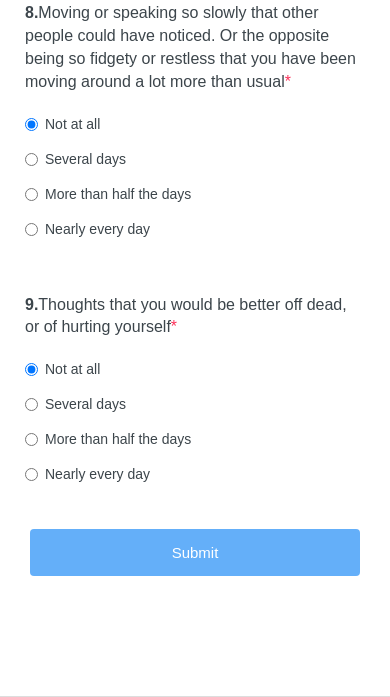 click on "Submit" at bounding box center (195, 552) 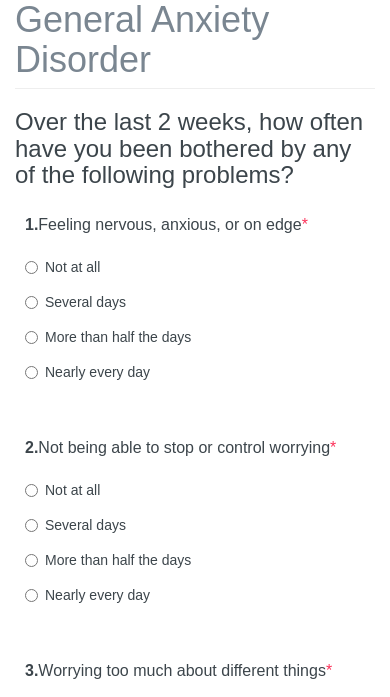 scroll, scrollTop: 125, scrollLeft: 0, axis: vertical 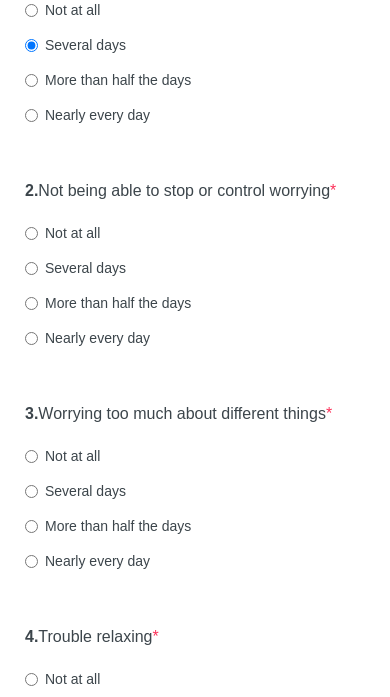 click on "Not at all" at bounding box center (62, 233) 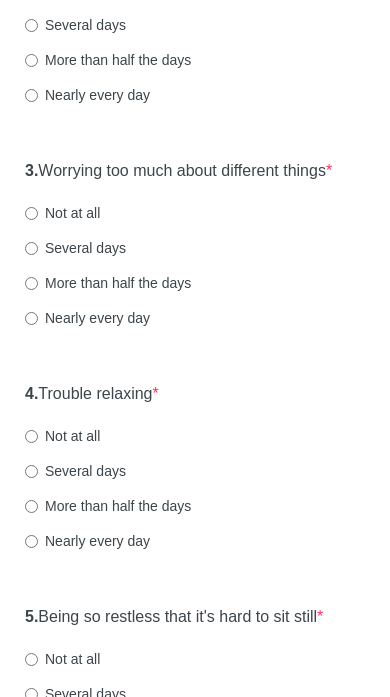 scroll, scrollTop: 626, scrollLeft: 0, axis: vertical 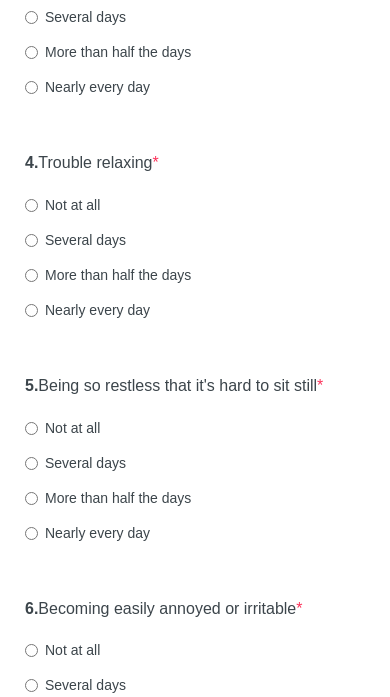 click on "Not at all" at bounding box center [62, 206] 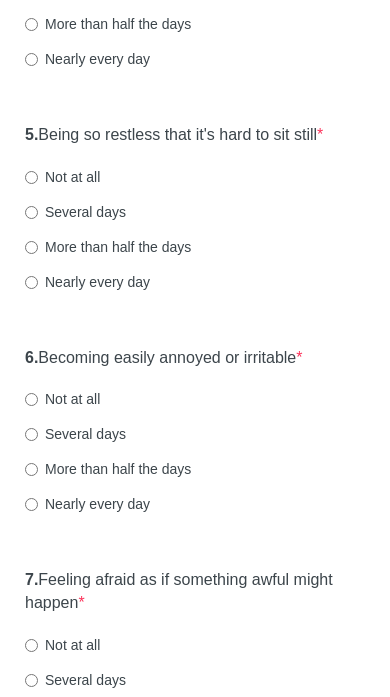 scroll, scrollTop: 1108, scrollLeft: 0, axis: vertical 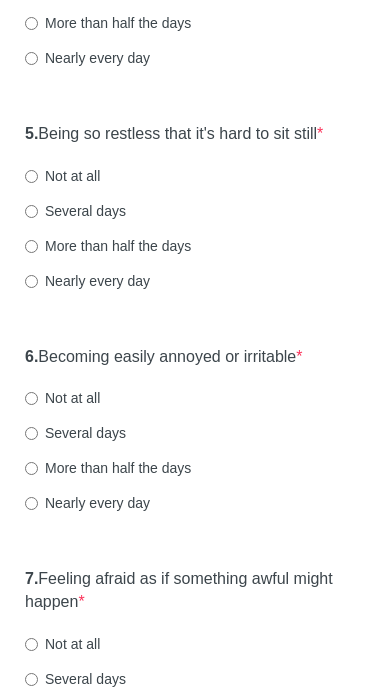 click on "Not at all" at bounding box center [62, 177] 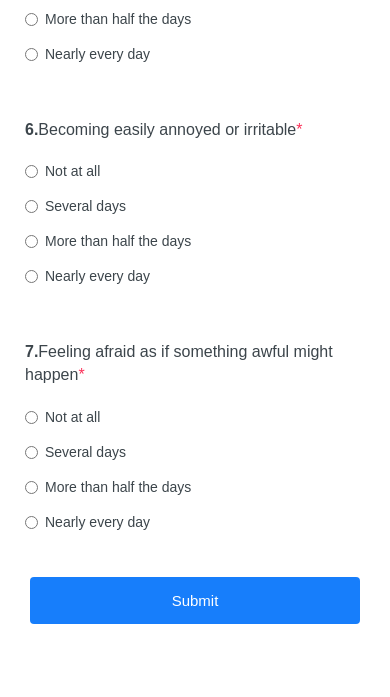 scroll, scrollTop: 1347, scrollLeft: 0, axis: vertical 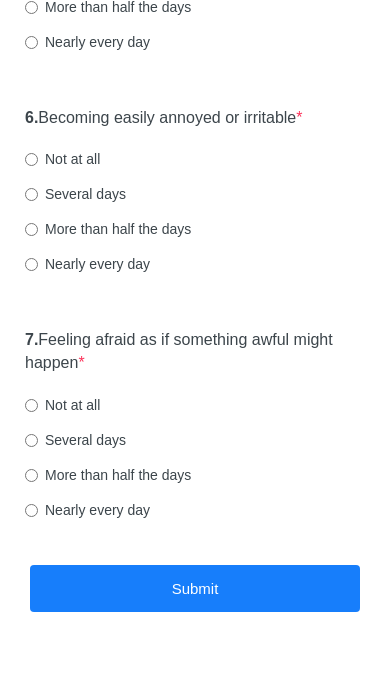 click on "Not at all" at bounding box center (62, 160) 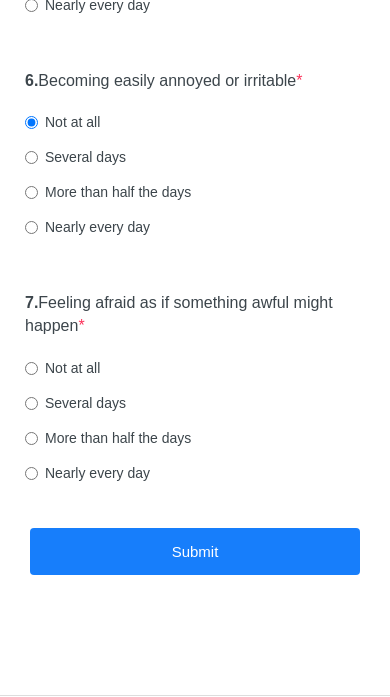 scroll, scrollTop: 1396, scrollLeft: 0, axis: vertical 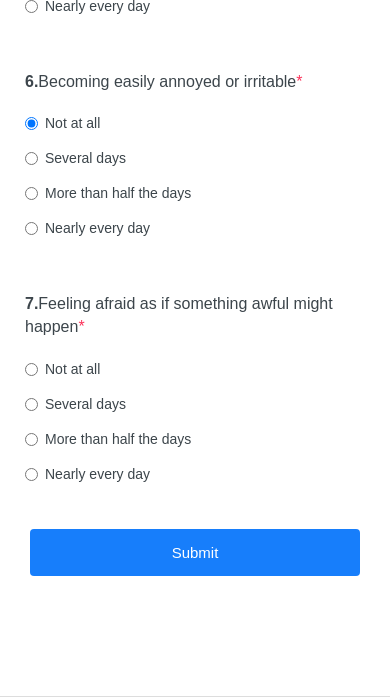 click on "Not at all" at bounding box center [62, 369] 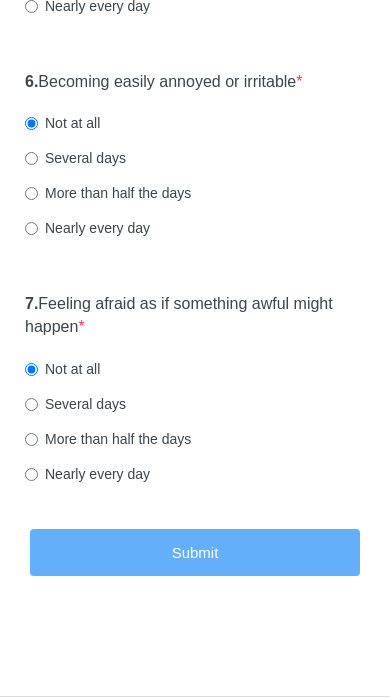click on "Submit" at bounding box center [195, 552] 